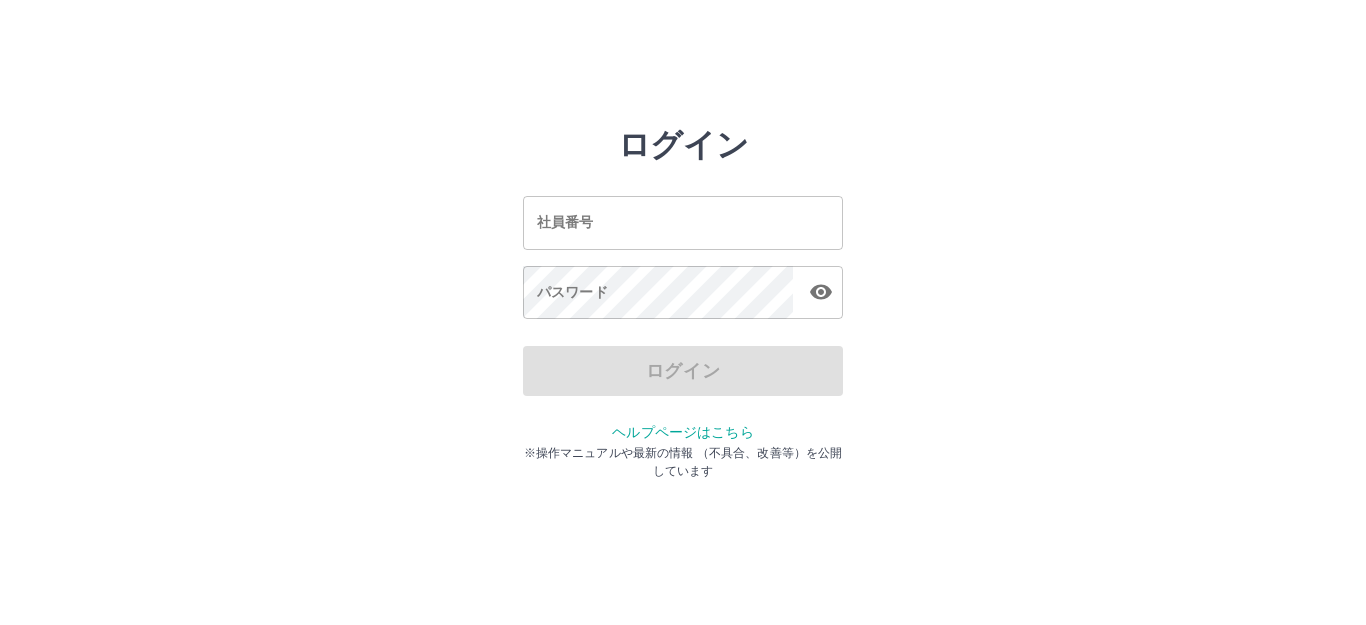 scroll, scrollTop: 0, scrollLeft: 0, axis: both 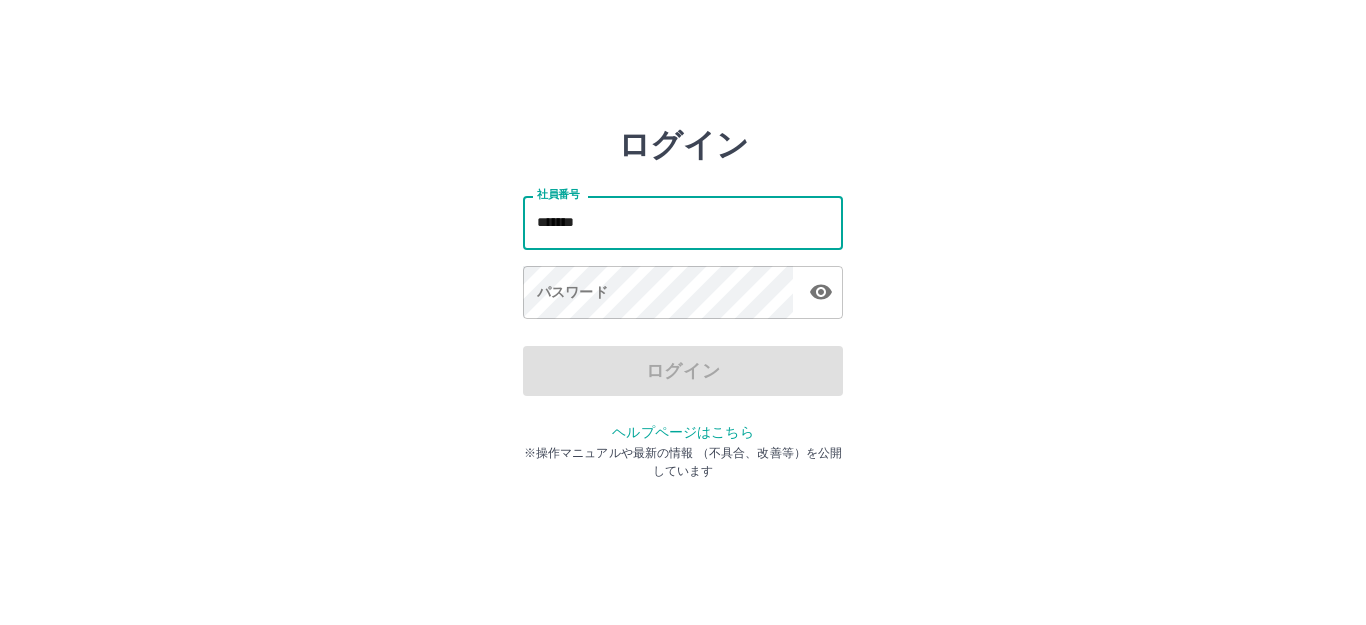 type on "*******" 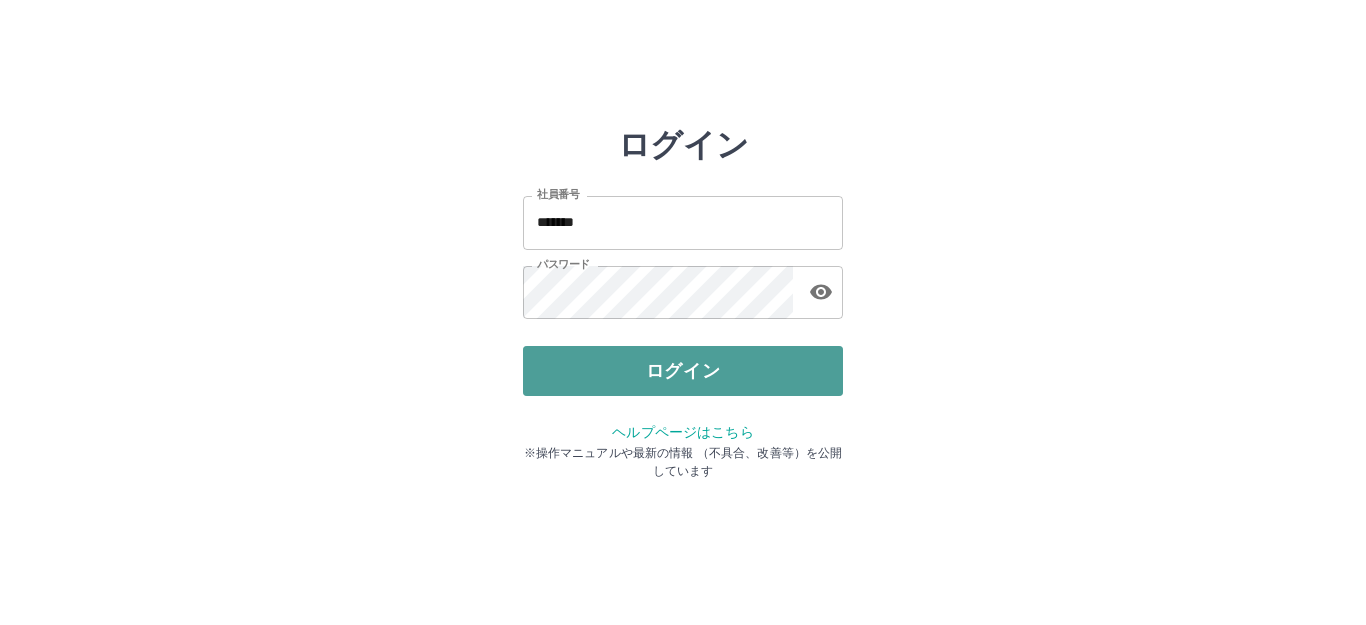 click on "ログイン" at bounding box center [683, 371] 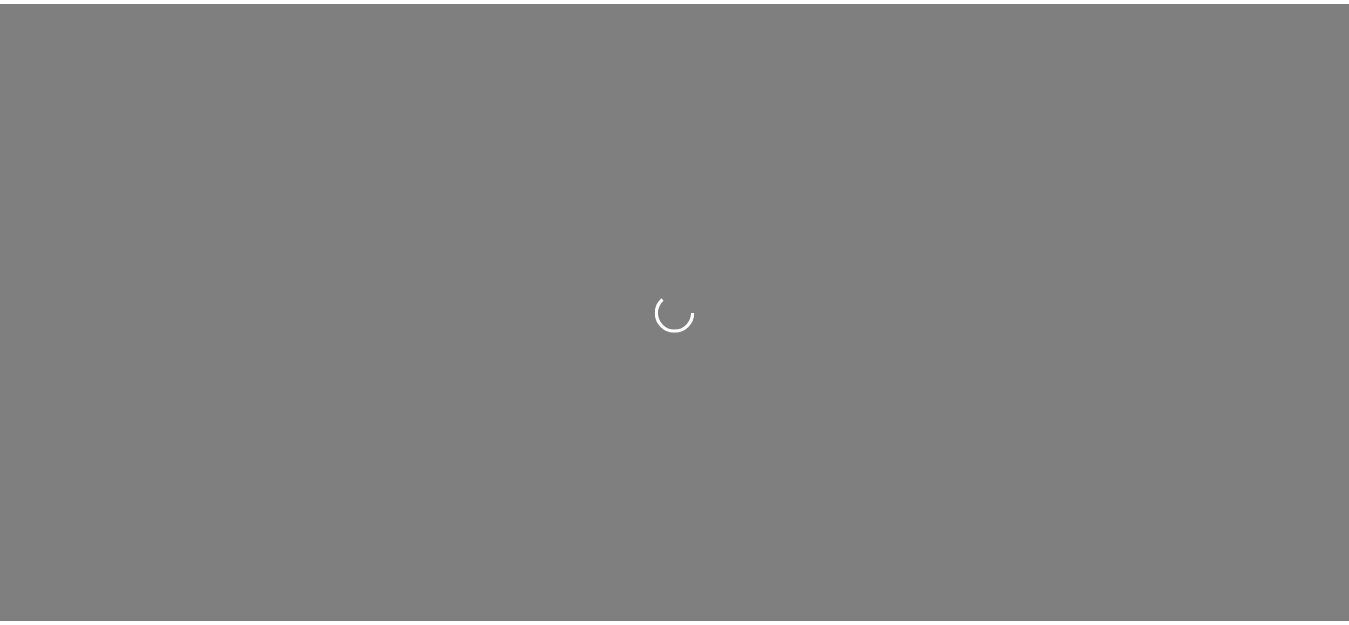 scroll, scrollTop: 0, scrollLeft: 0, axis: both 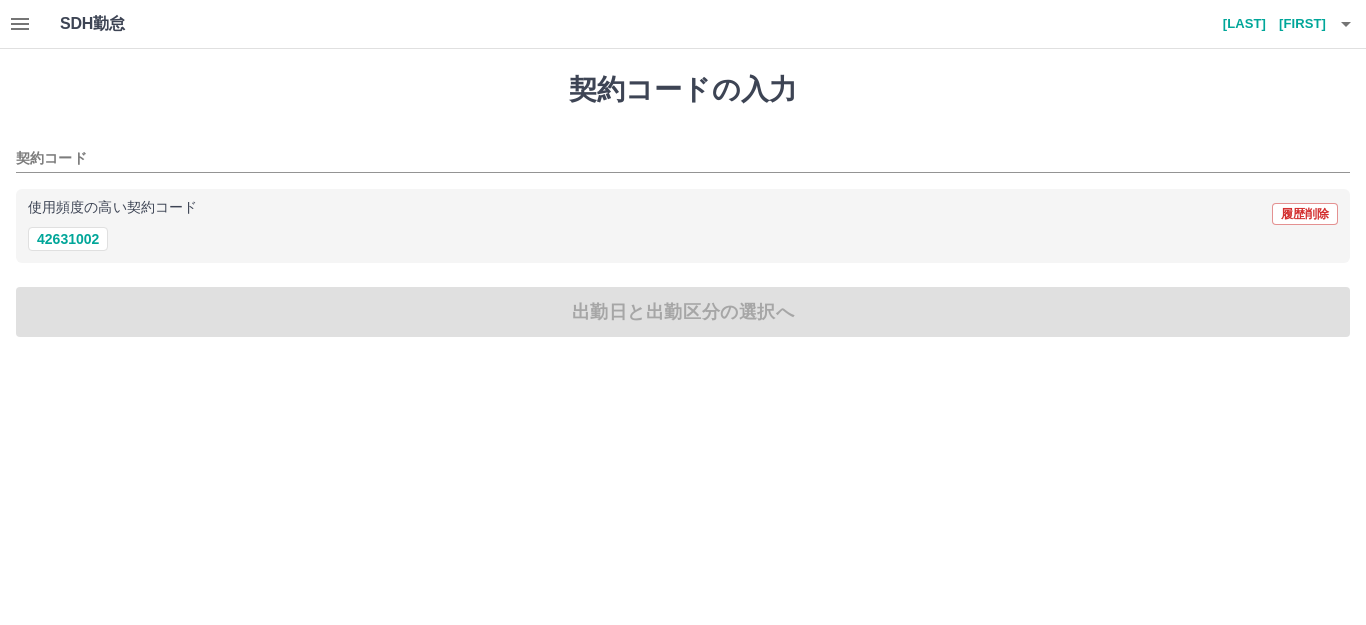 click on "使用頻度の高い契約コード 履歴削除" at bounding box center (683, 214) 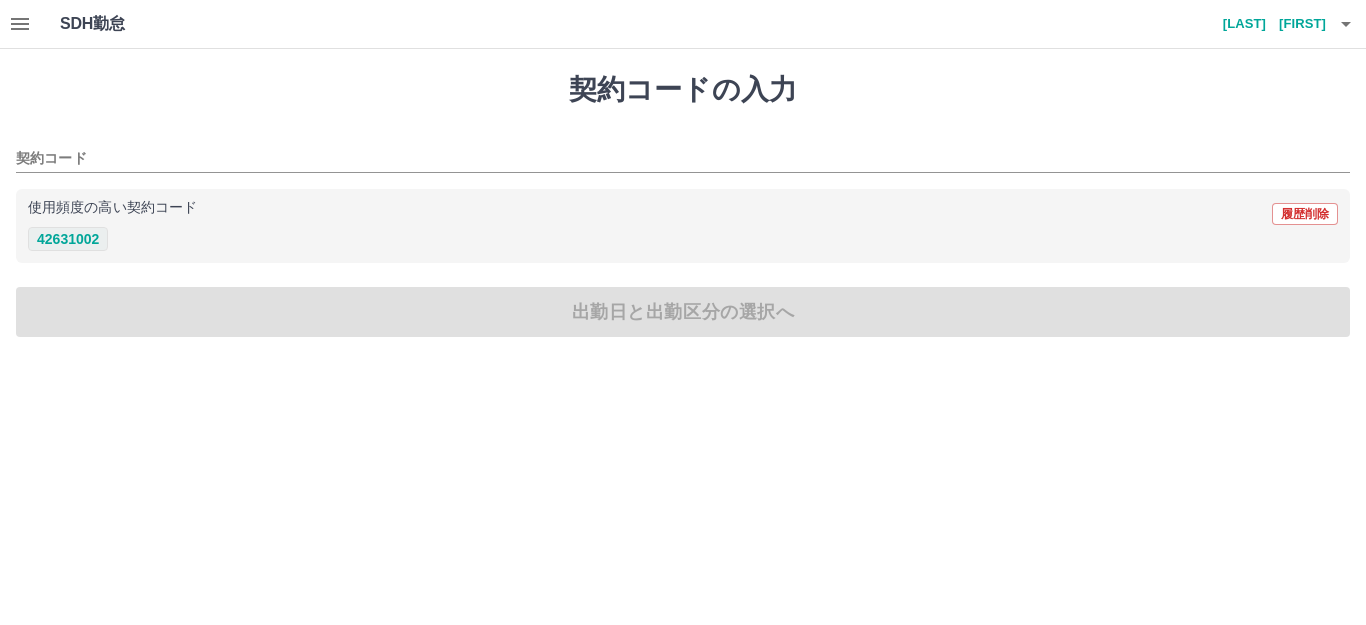 click on "42631002" at bounding box center [68, 239] 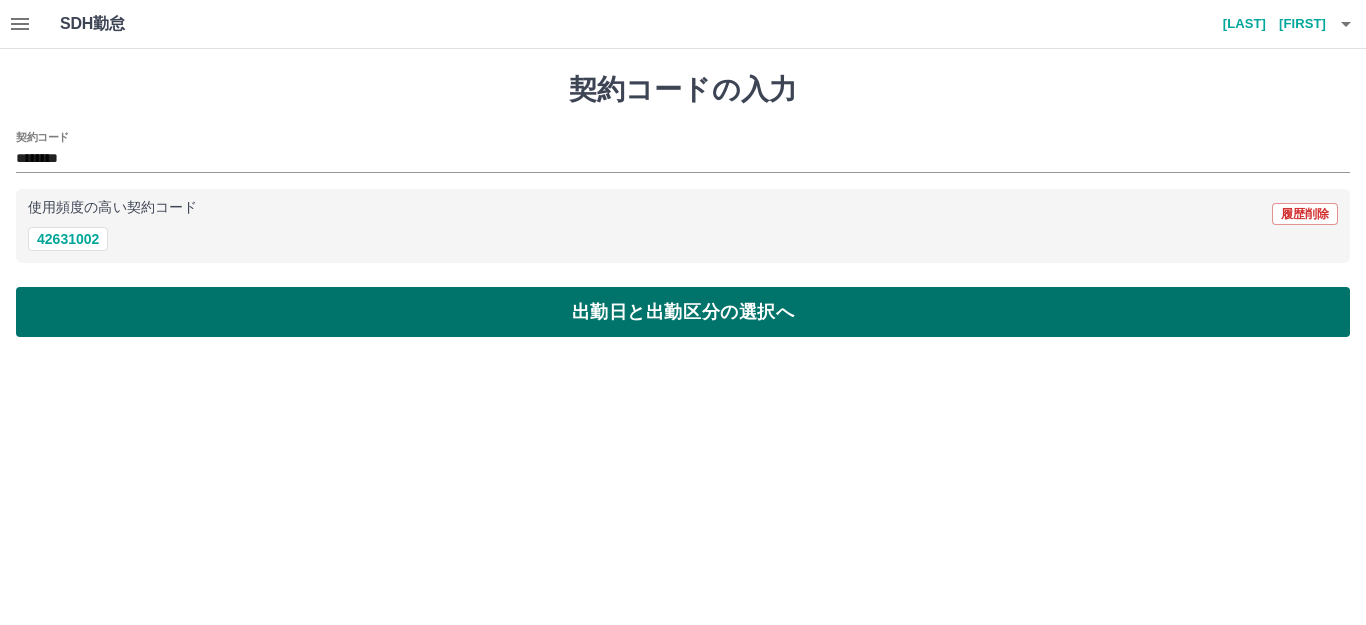 click on "出勤日と出勤区分の選択へ" at bounding box center [683, 312] 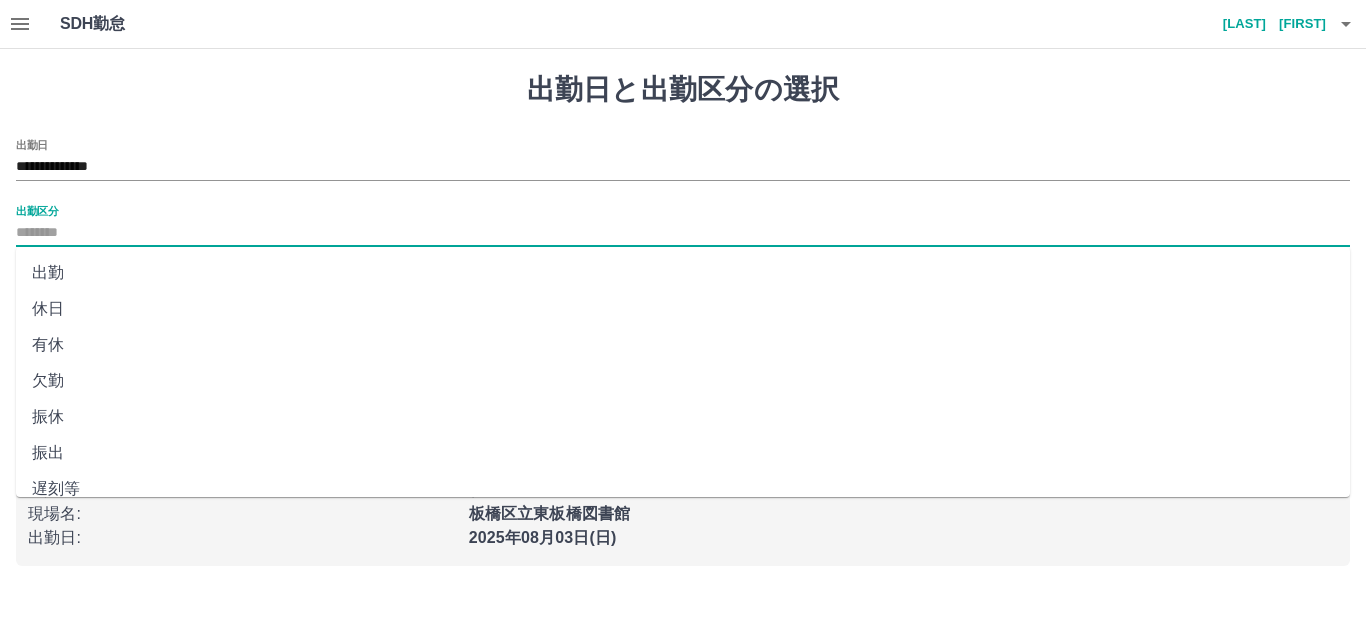 click on "出勤区分" at bounding box center (683, 233) 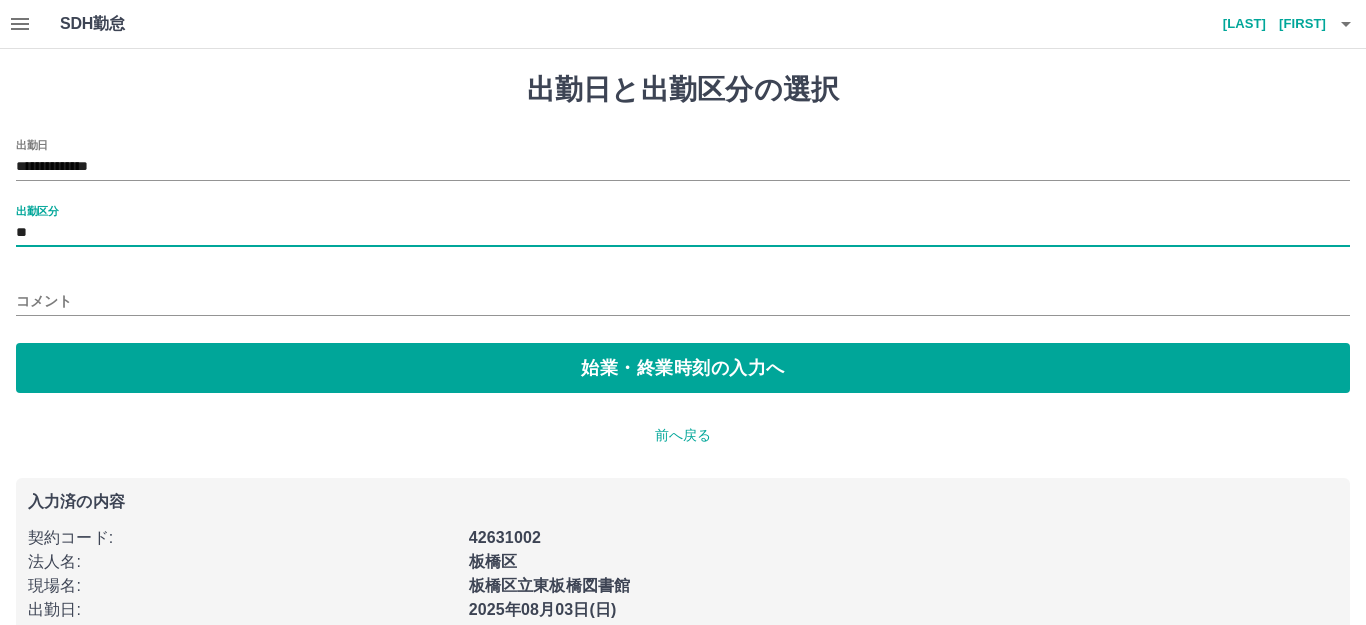 type on "**" 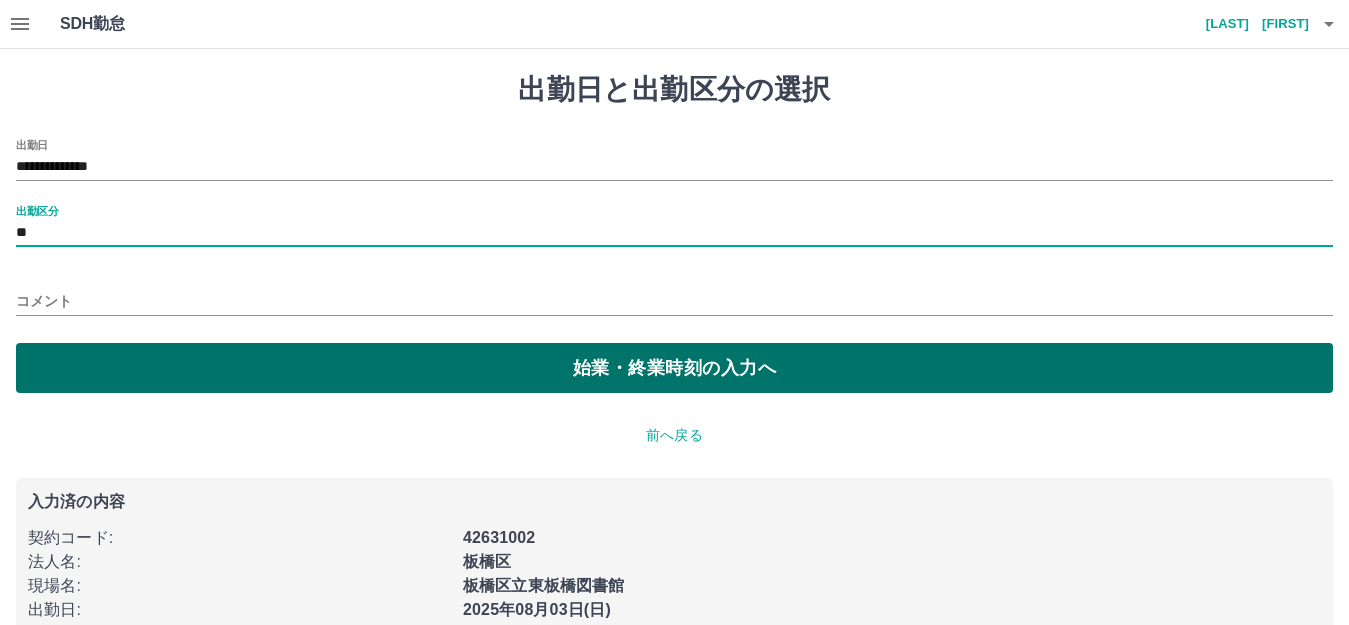 click on "始業・終業時刻の入力へ" at bounding box center [674, 368] 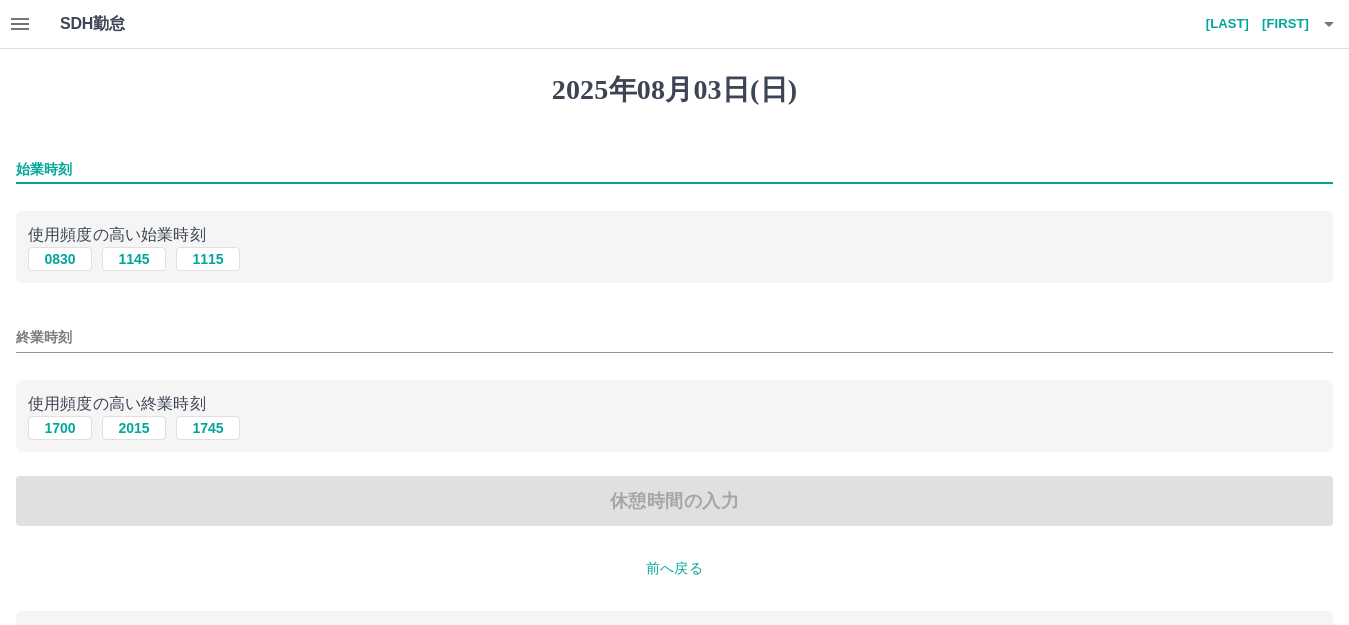 click on "始業時刻" at bounding box center [674, 169] 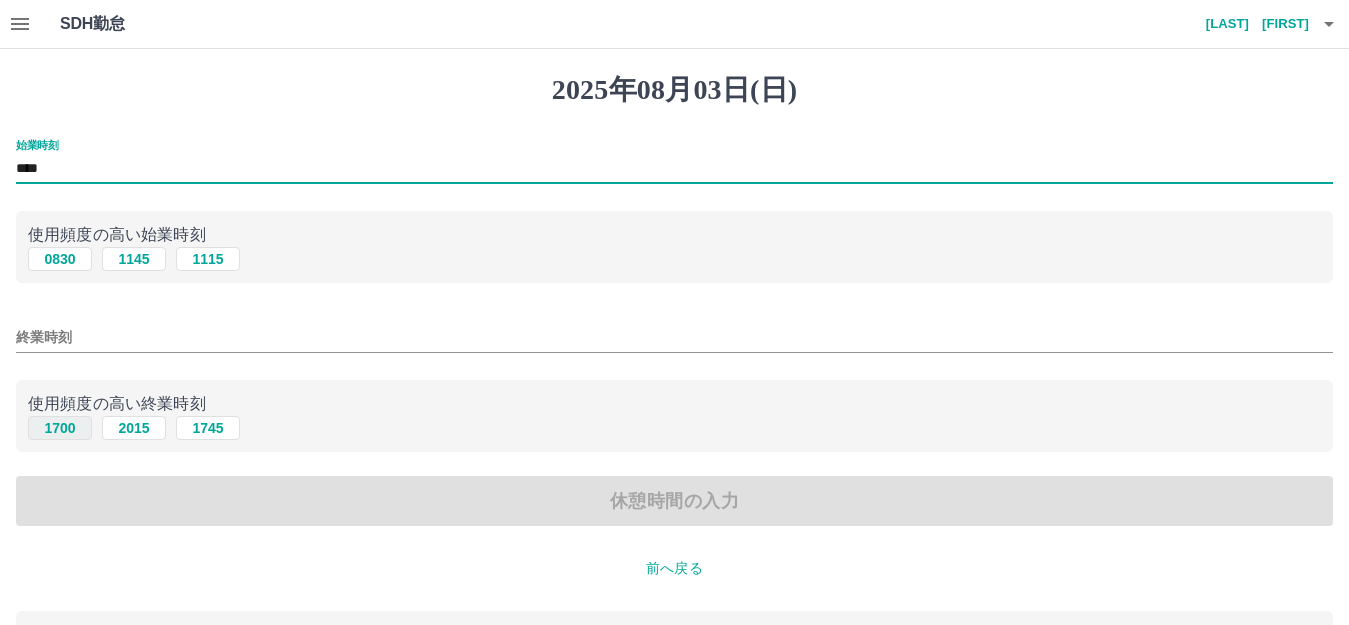 click on "1700" at bounding box center (60, 428) 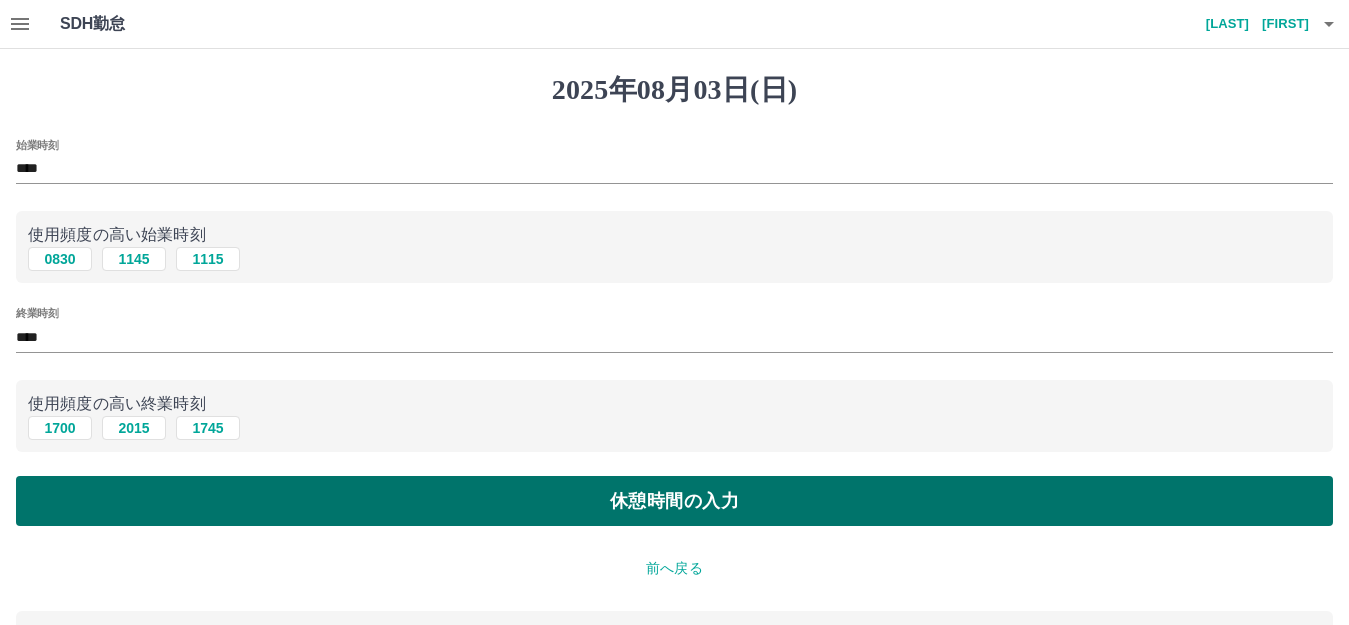 click on "休憩時間の入力" at bounding box center (674, 501) 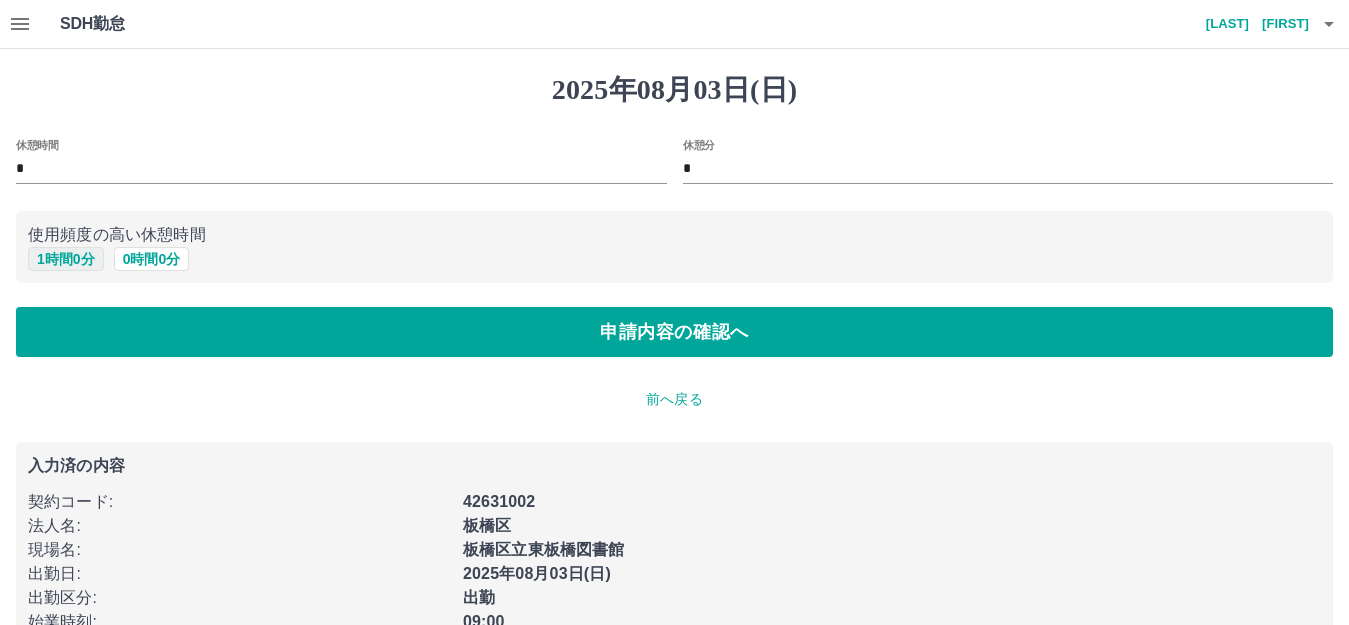 click on "1 時間 0 分" at bounding box center [66, 259] 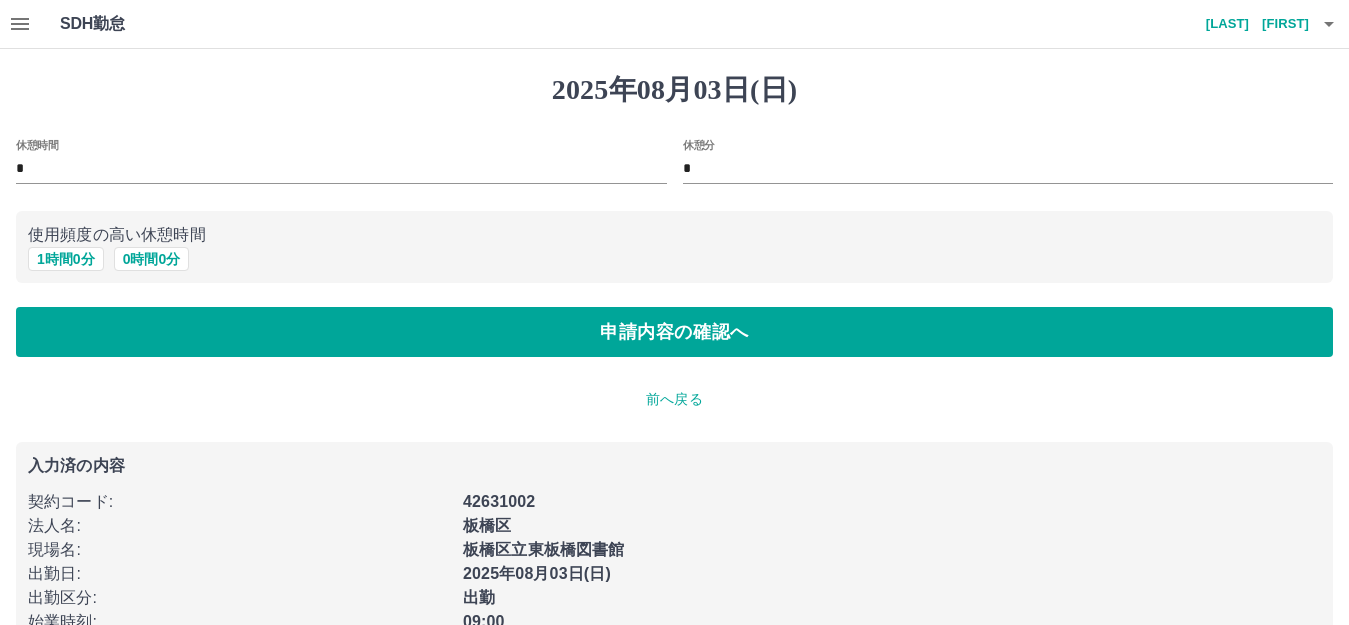 click on "[DATE](日) 休憩時間 * 休憩分 * 使用頻度の高い休憩時間 1 時間 0 分 0 時間 0 分 申請内容の確認へ 前へ戻る 入力済の内容 契約コード : [NUMBER] 法人名 : [CORPORATION_NAME] 現場名 : [CITY]立東板橋図書館 出勤日 : [DATE](日) 出勤区分 : 出勤 始業時刻 : 09:00 終業時刻 : 17:00" at bounding box center (674, 373) 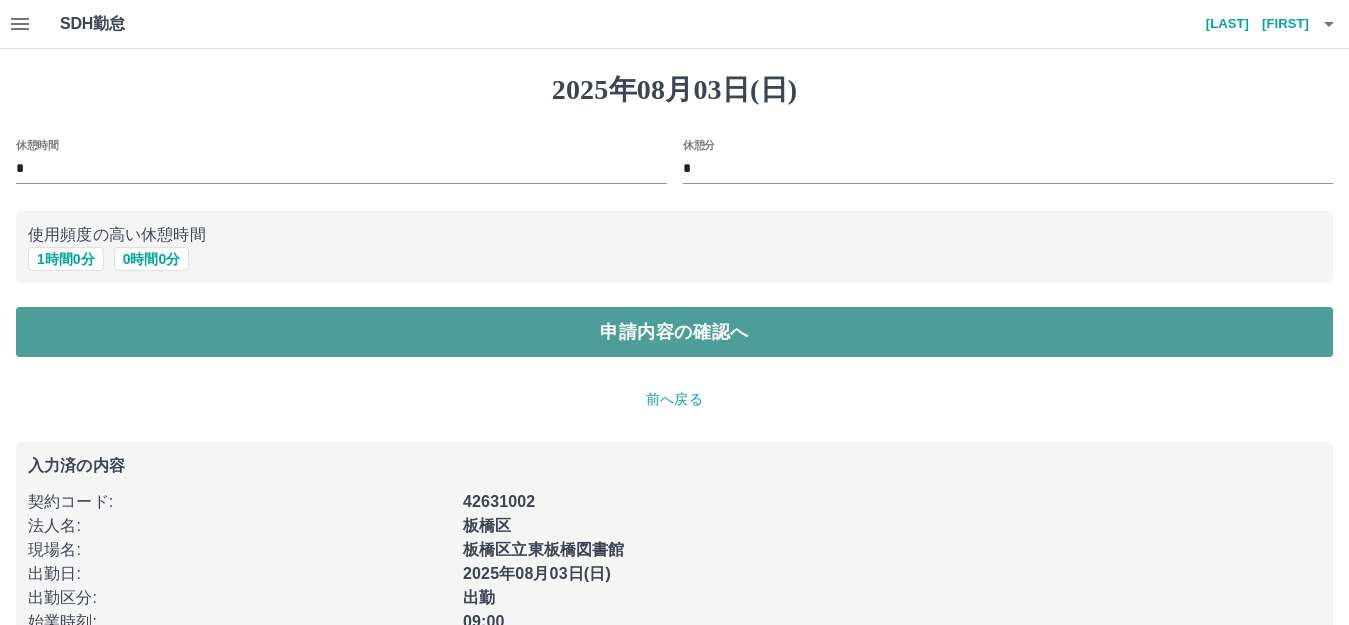 click on "申請内容の確認へ" at bounding box center (674, 332) 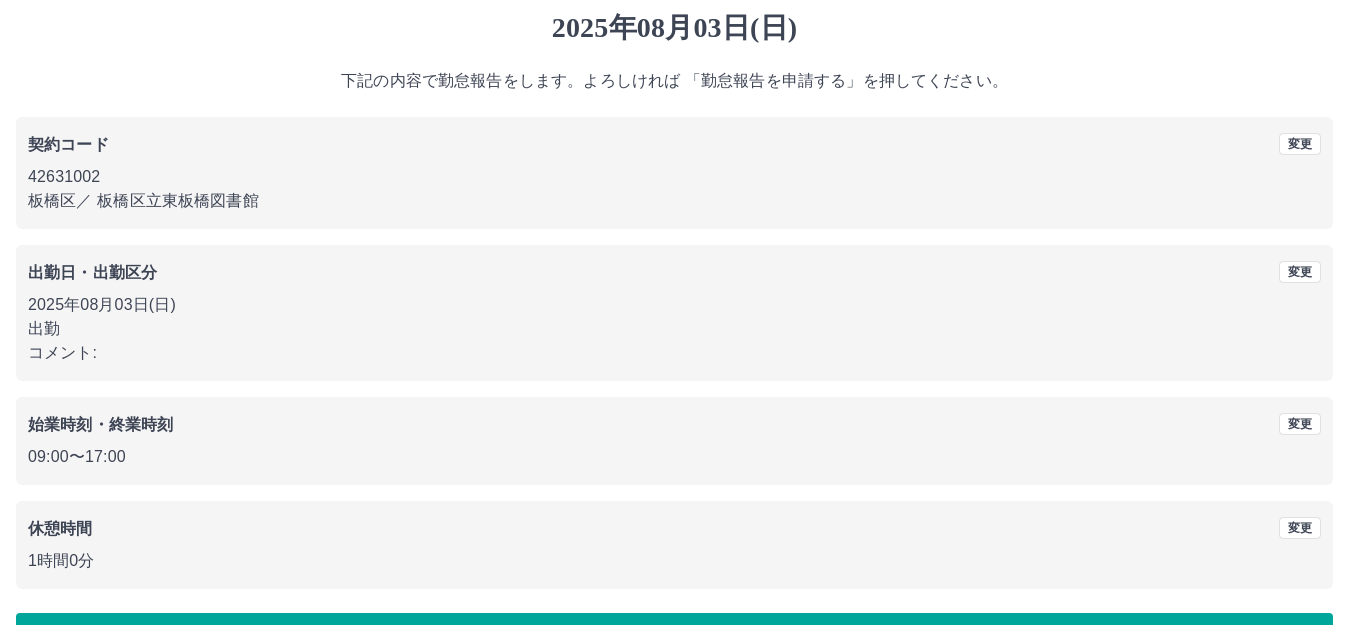scroll, scrollTop: 124, scrollLeft: 0, axis: vertical 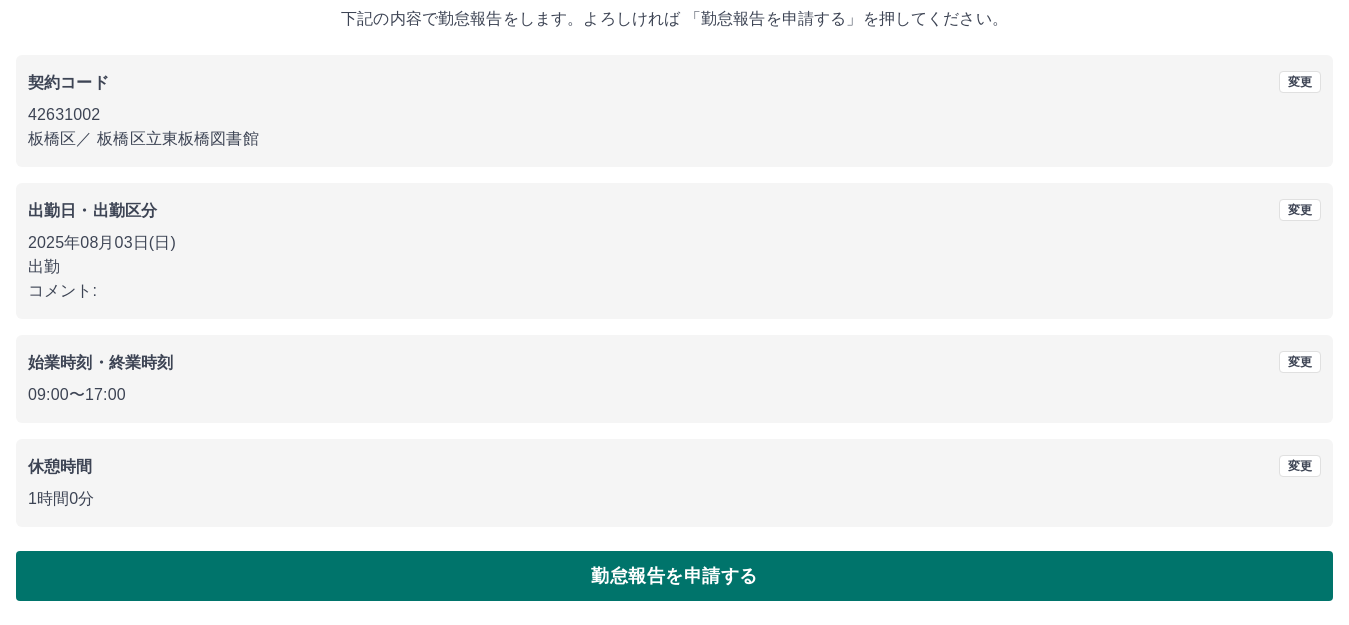 click on "勤怠報告を申請する" at bounding box center (674, 576) 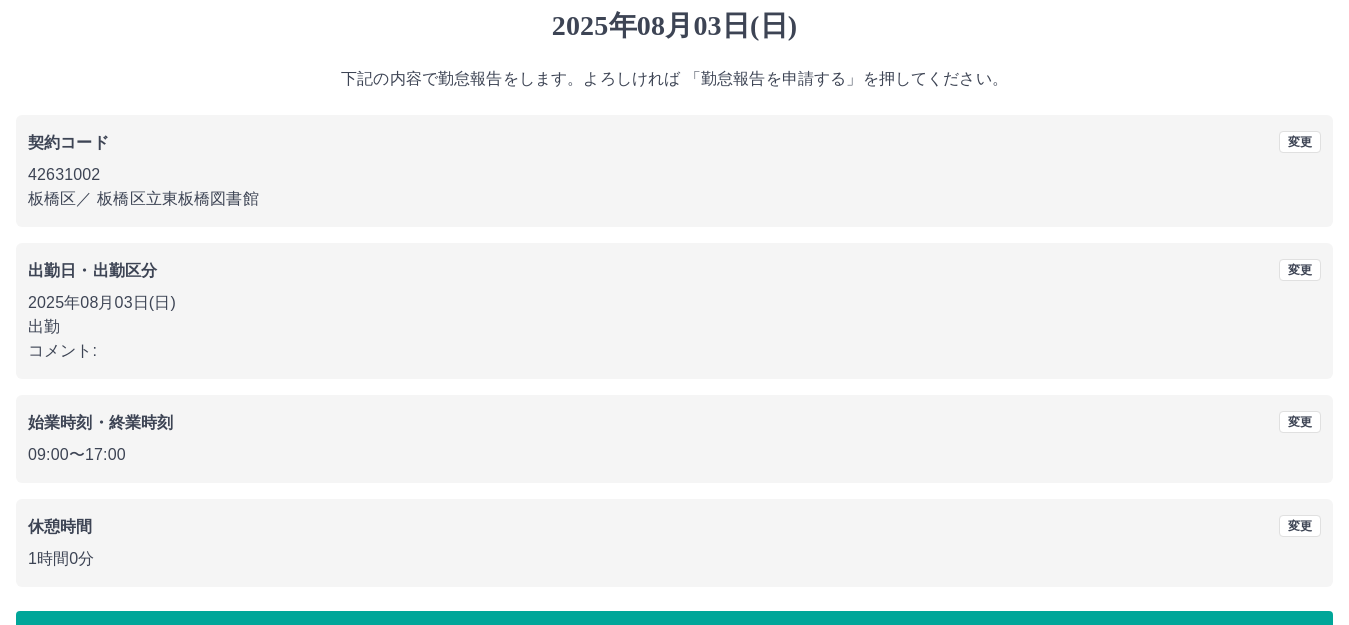 scroll, scrollTop: 124, scrollLeft: 0, axis: vertical 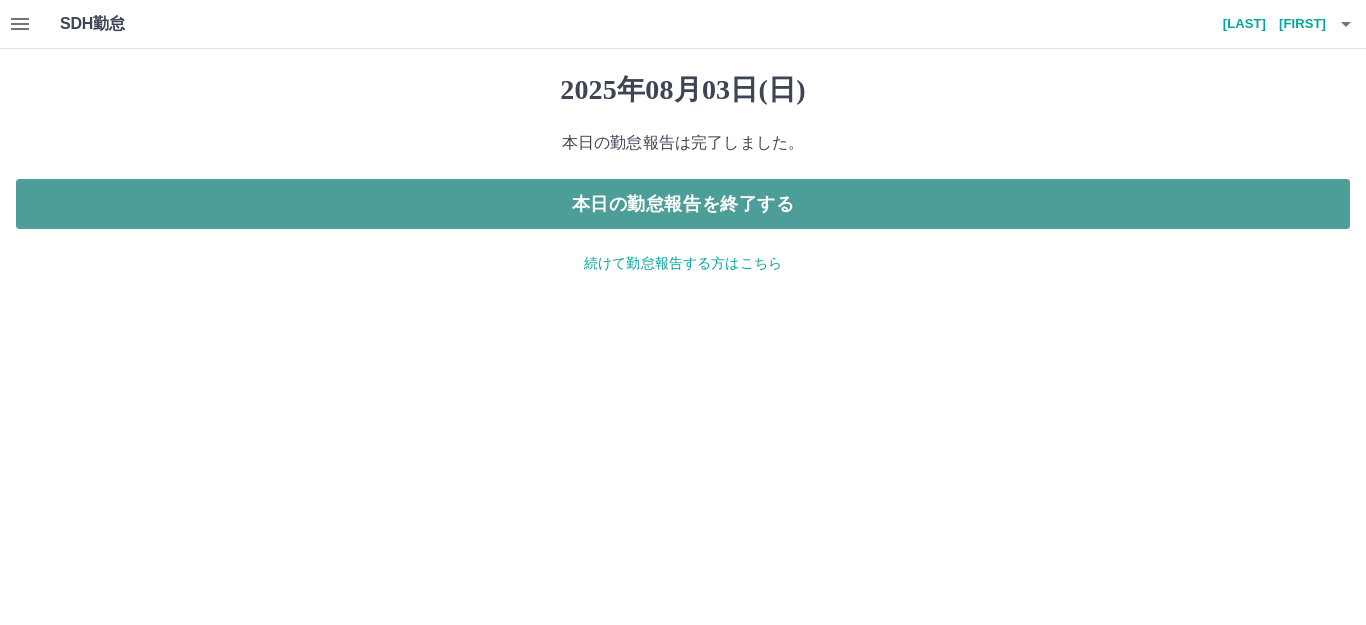 click on "本日の勤怠報告を終了する" at bounding box center (683, 204) 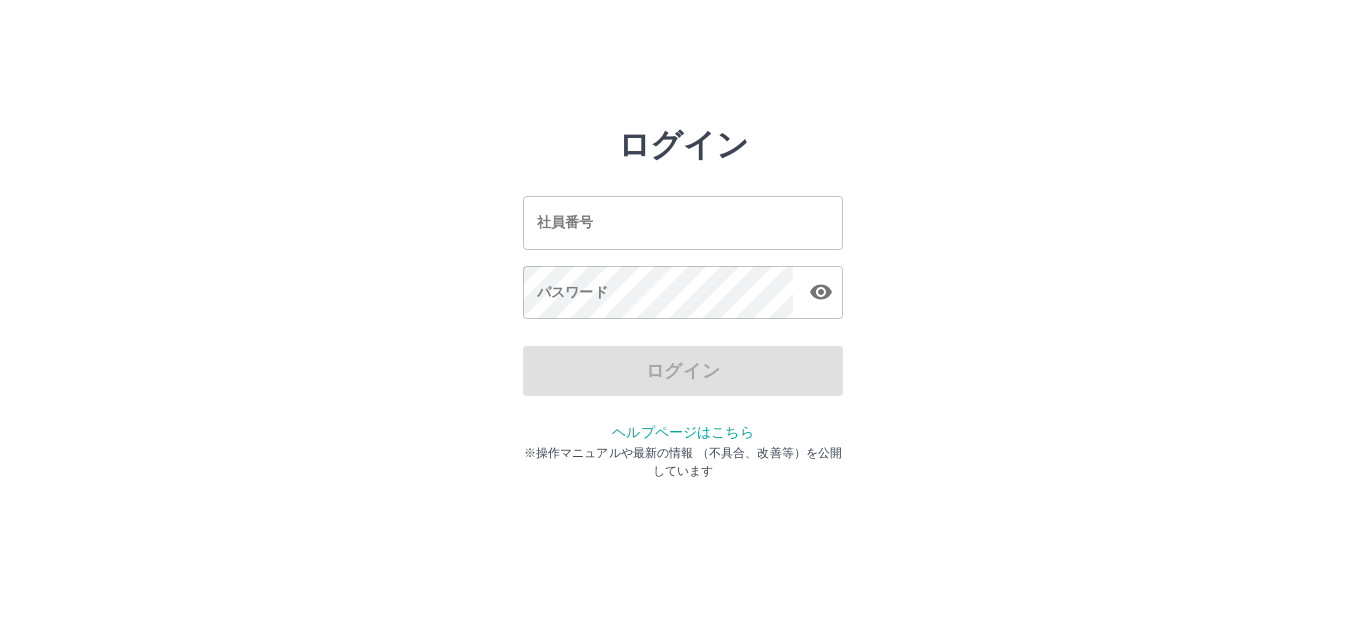 scroll, scrollTop: 0, scrollLeft: 0, axis: both 